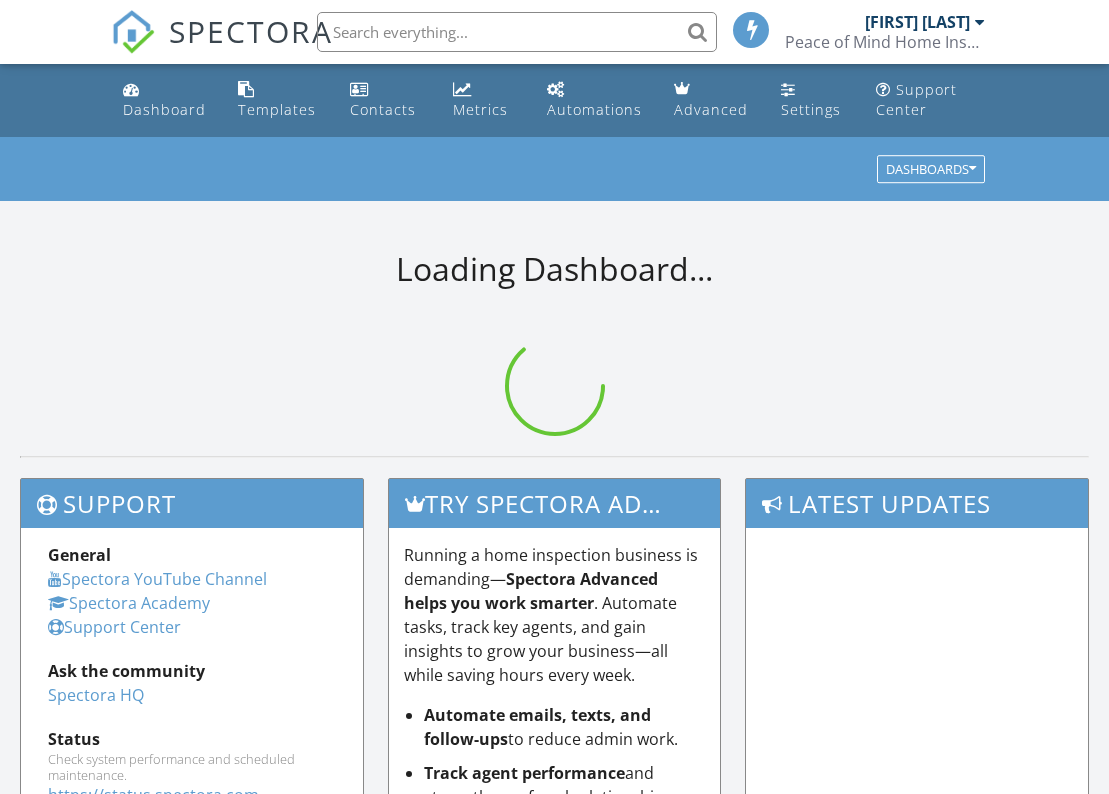 scroll, scrollTop: 0, scrollLeft: 0, axis: both 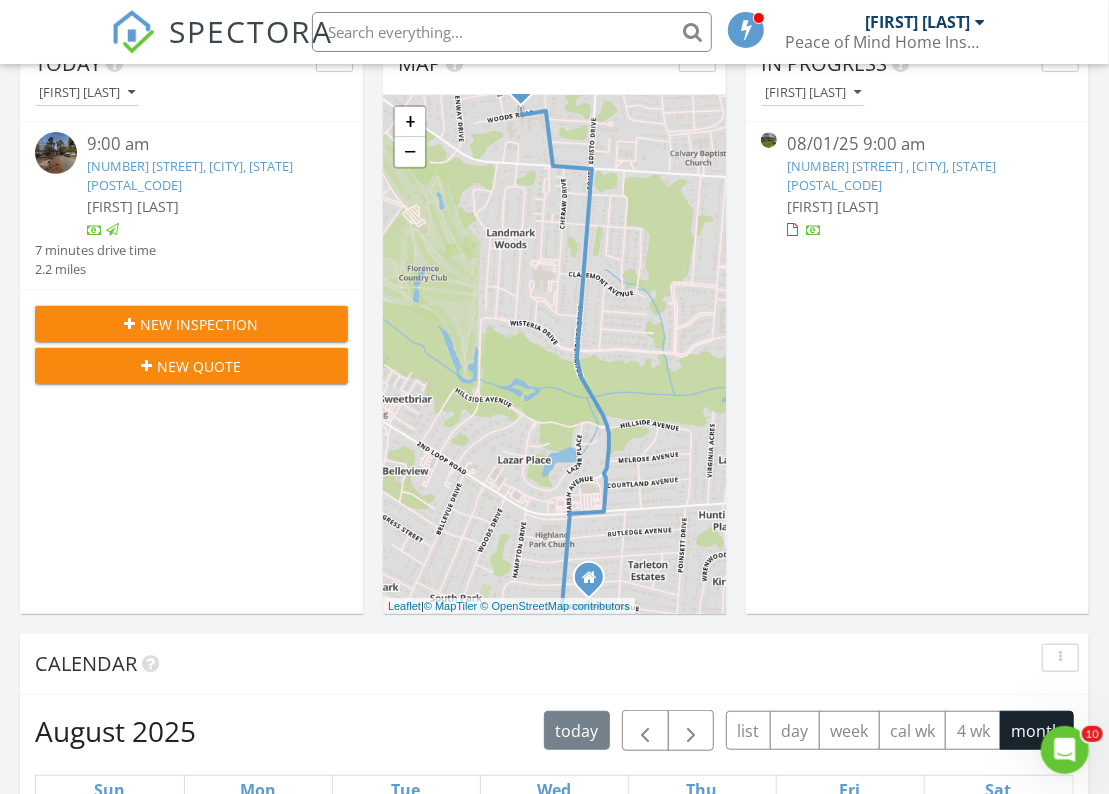 click on "[NUMBER] [STREET] , [CITY], [STATE] [POSTAL CODE]" at bounding box center (891, 175) 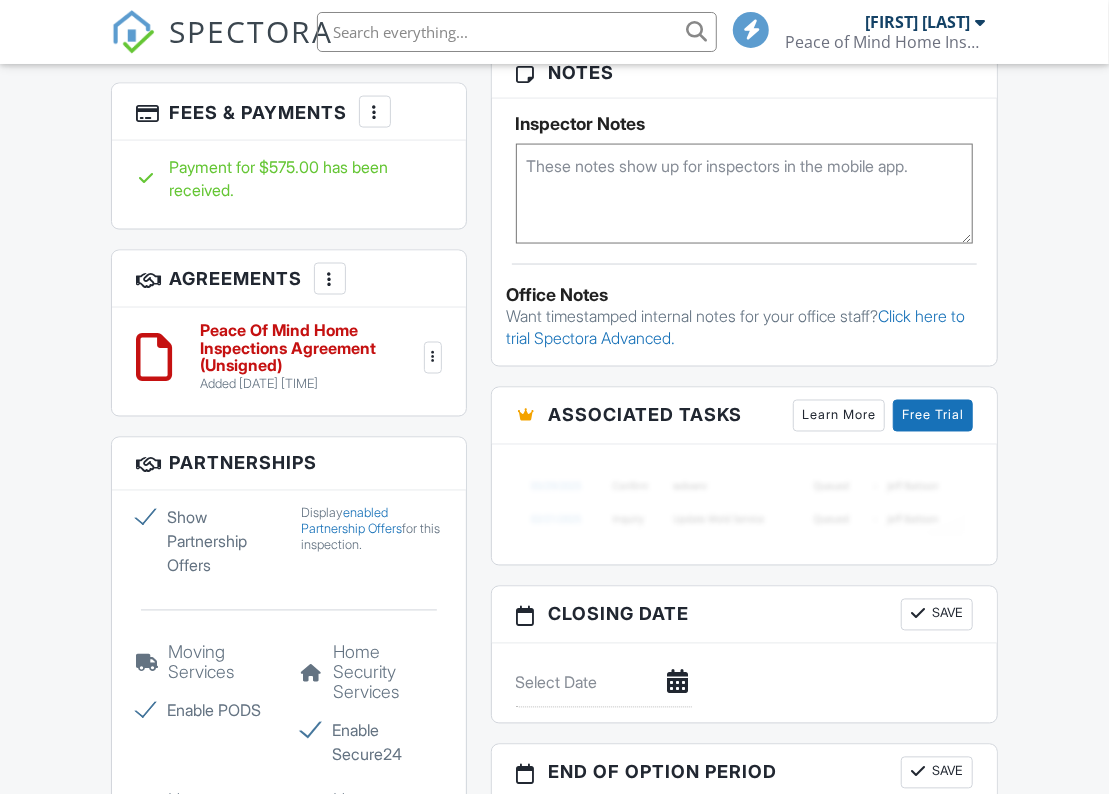 scroll, scrollTop: 1333, scrollLeft: 0, axis: vertical 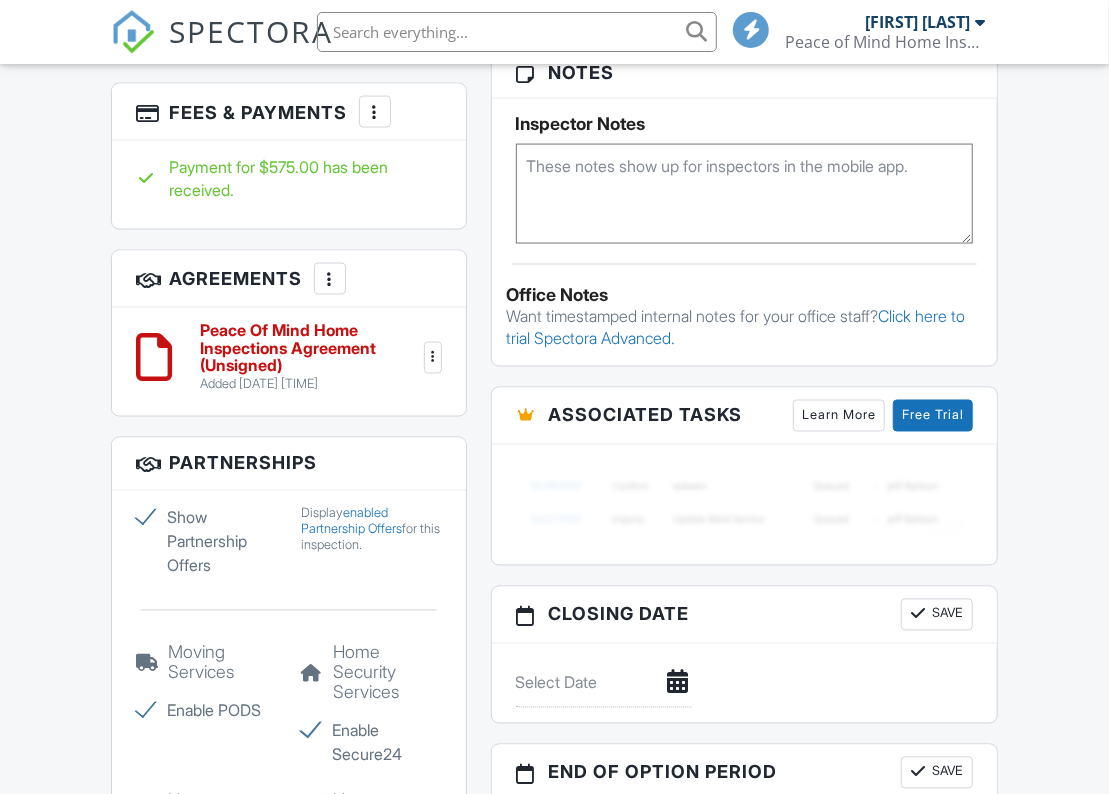 click at bounding box center (433, 358) 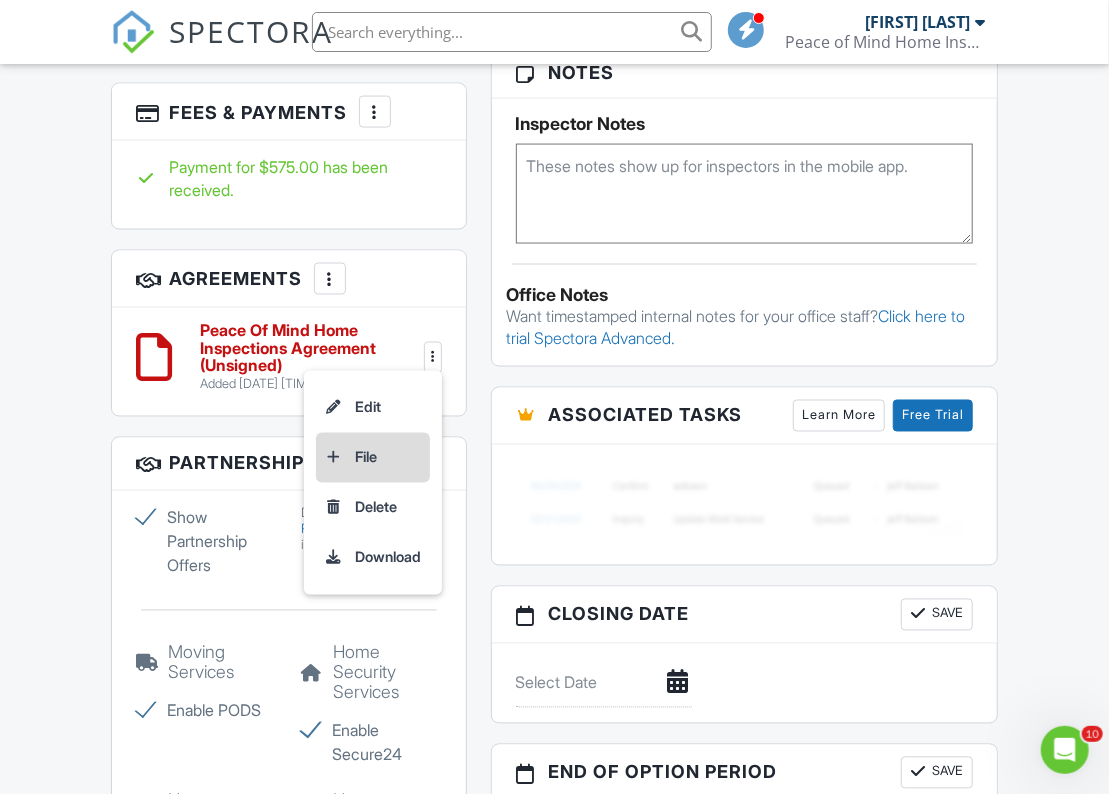 scroll, scrollTop: 0, scrollLeft: 0, axis: both 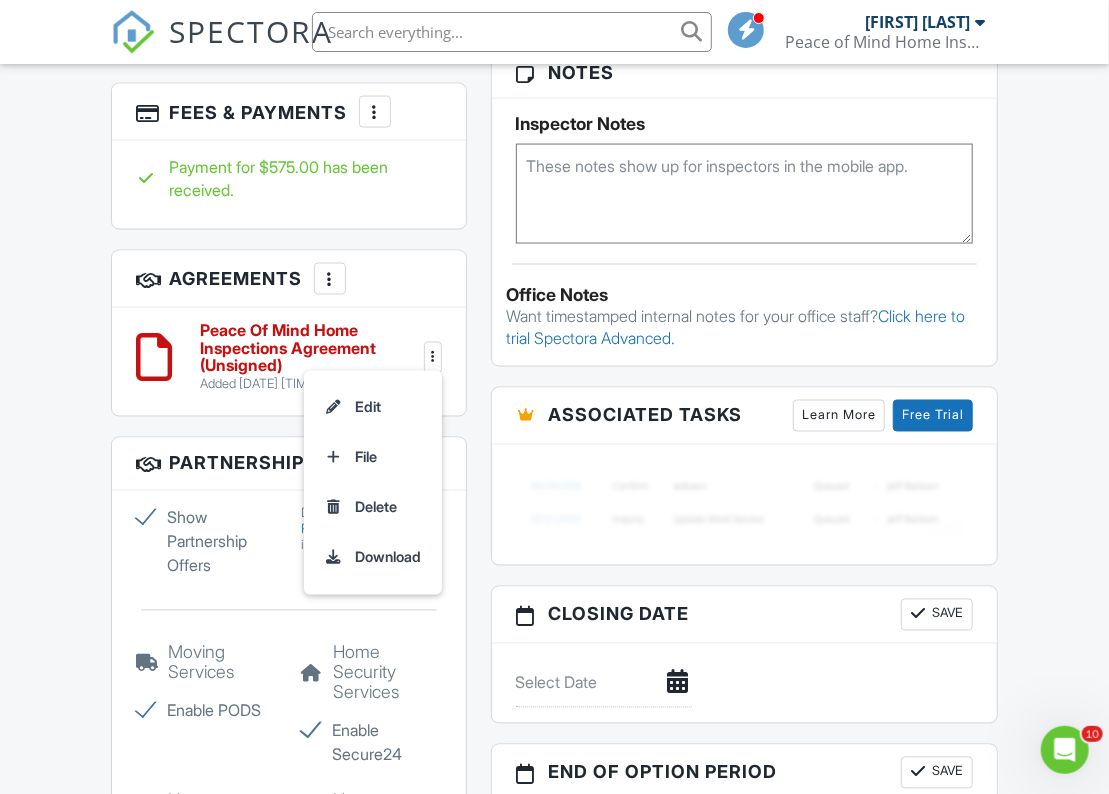 click on "Peace Of Mind Home Inspections Agreement
(Unsigned)" at bounding box center (310, 349) 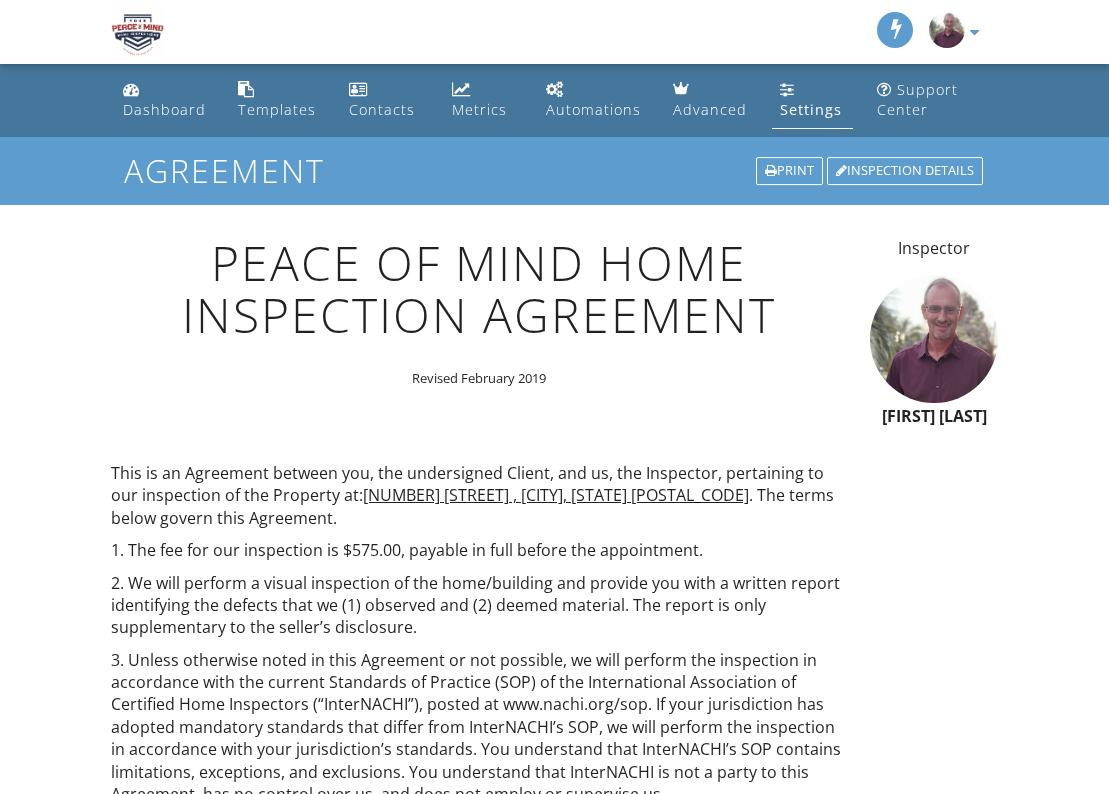 scroll, scrollTop: 0, scrollLeft: 0, axis: both 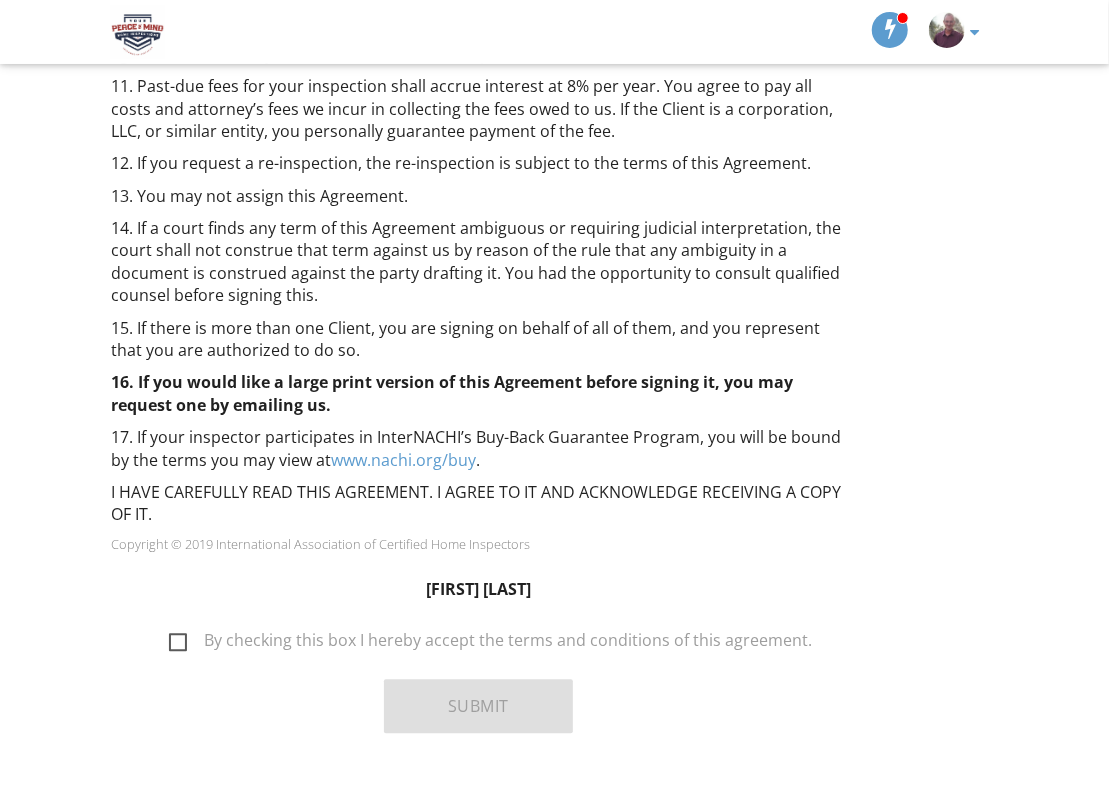 click on "By checking this box I hereby accept the terms and conditions of this agreement." at bounding box center [490, 643] 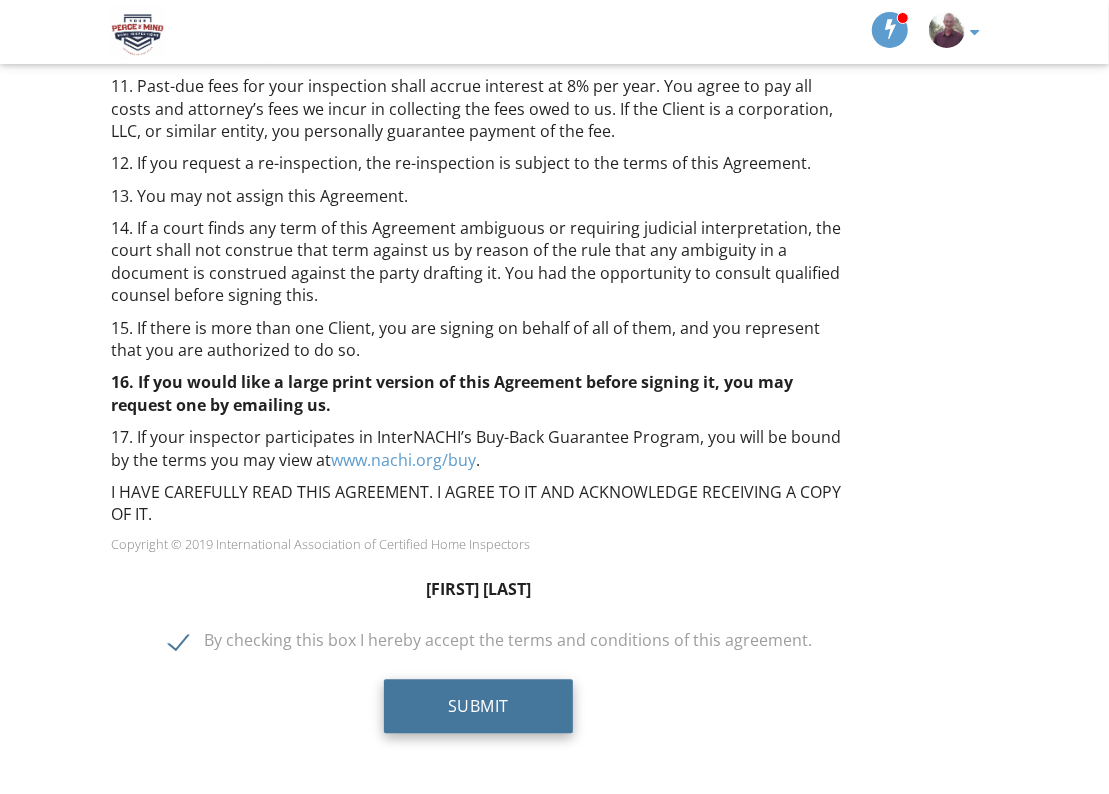 click on "Submit" at bounding box center (478, 706) 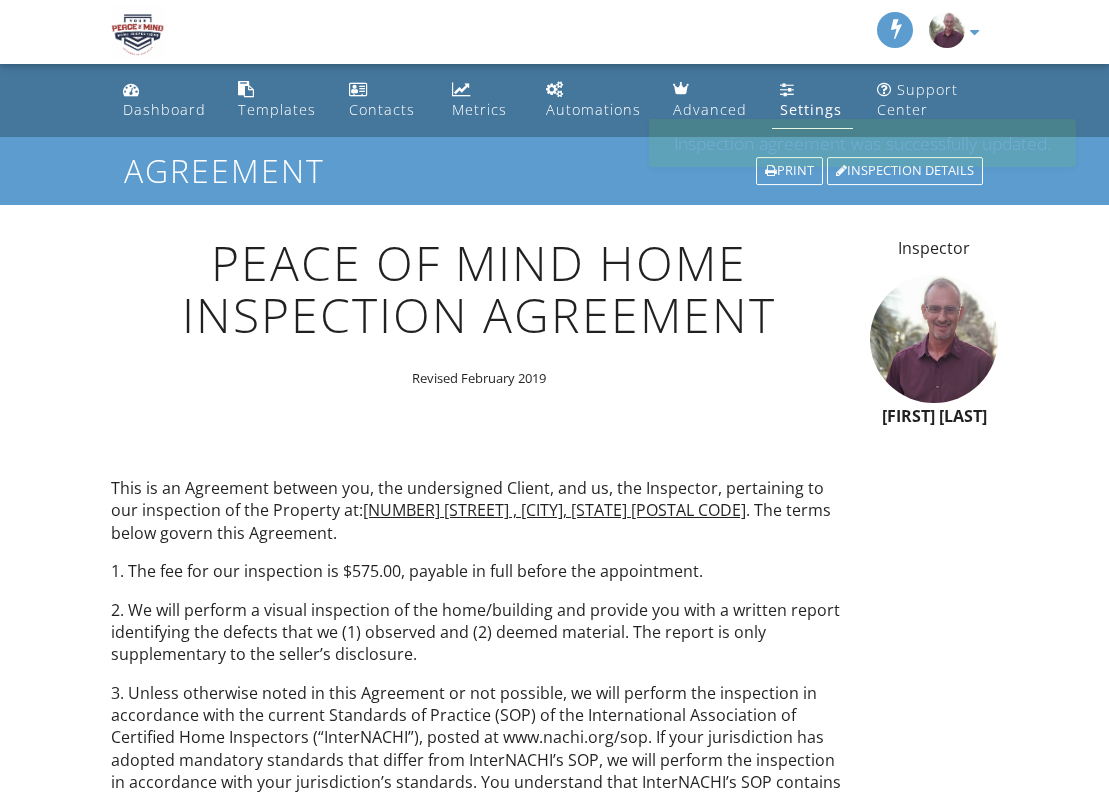 scroll, scrollTop: 1997, scrollLeft: 0, axis: vertical 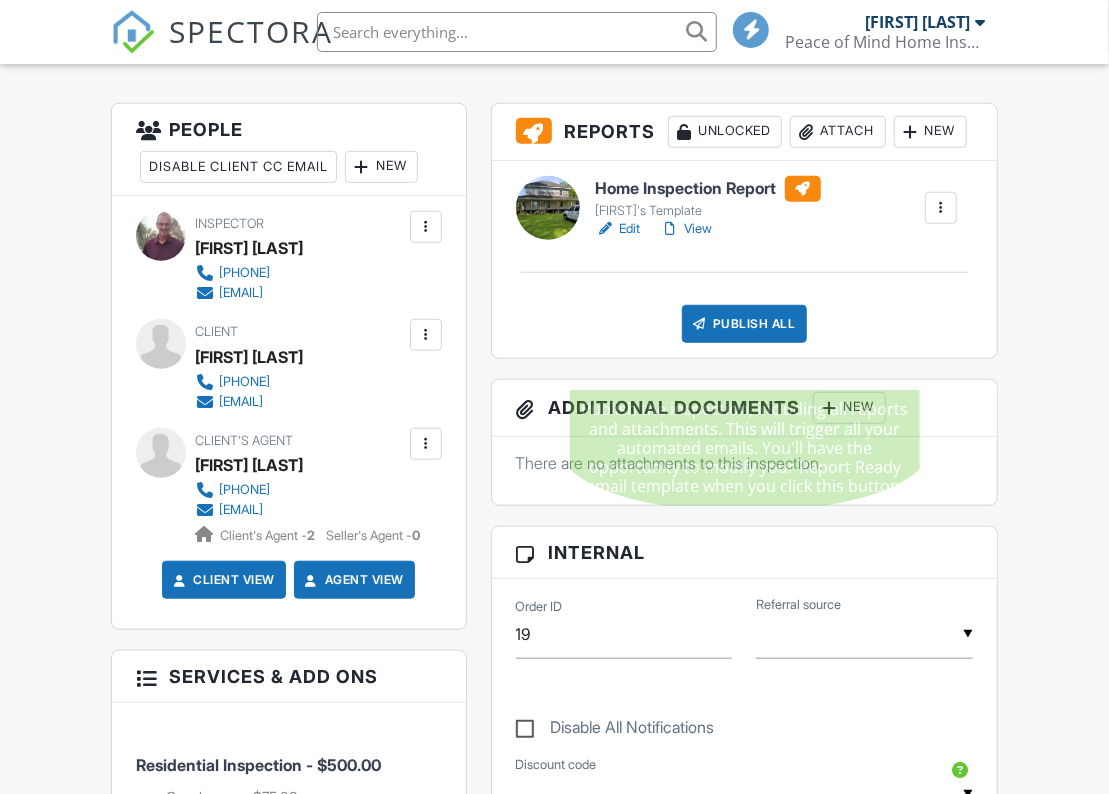 click on "Publish All" at bounding box center (744, 324) 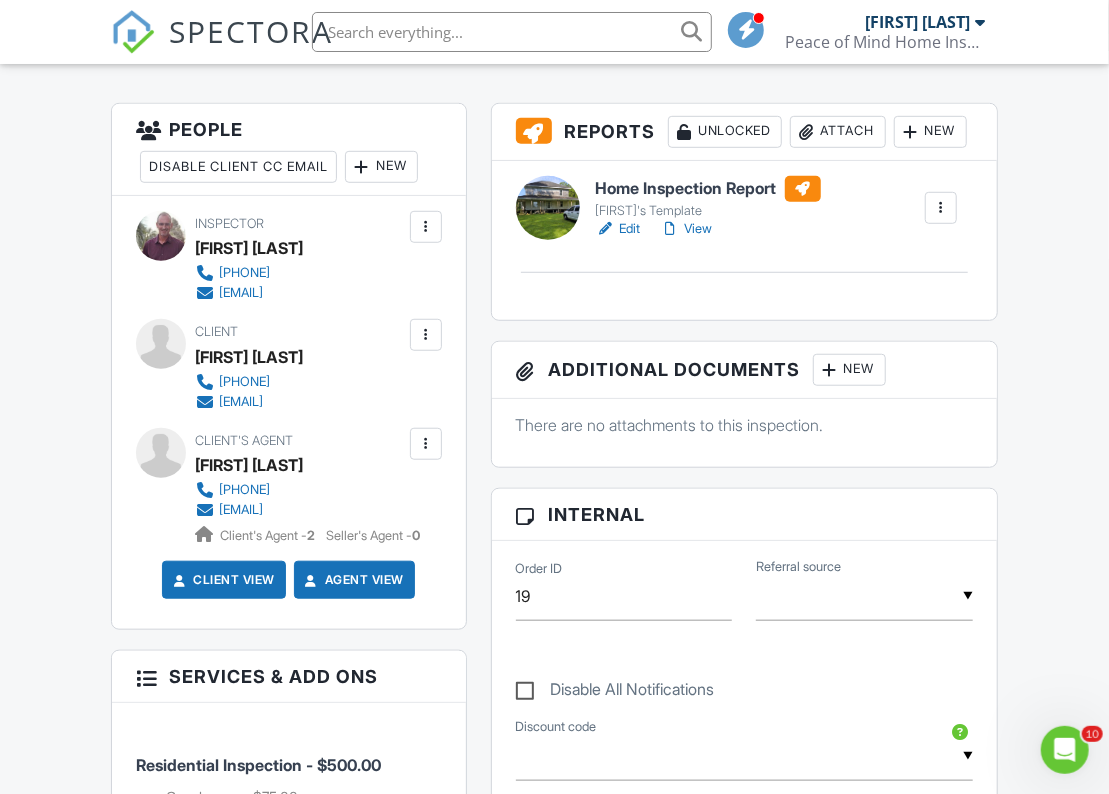 scroll, scrollTop: 0, scrollLeft: 0, axis: both 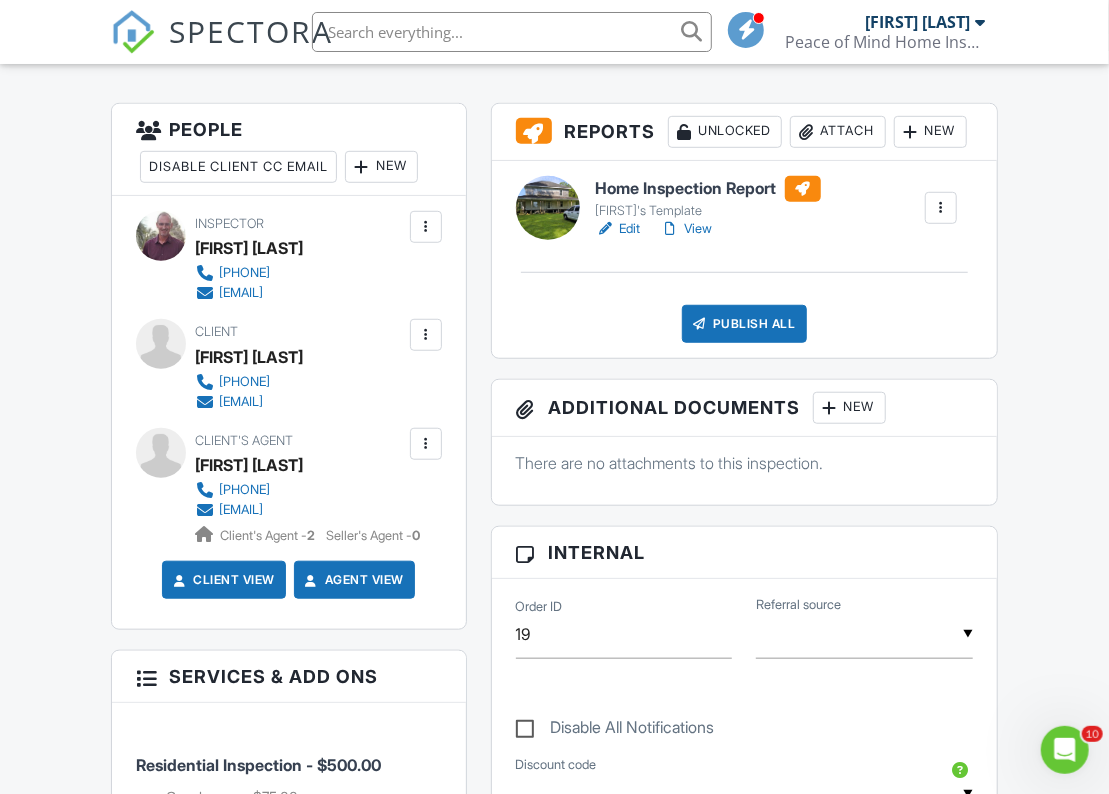 click on "Edit" at bounding box center (618, 229) 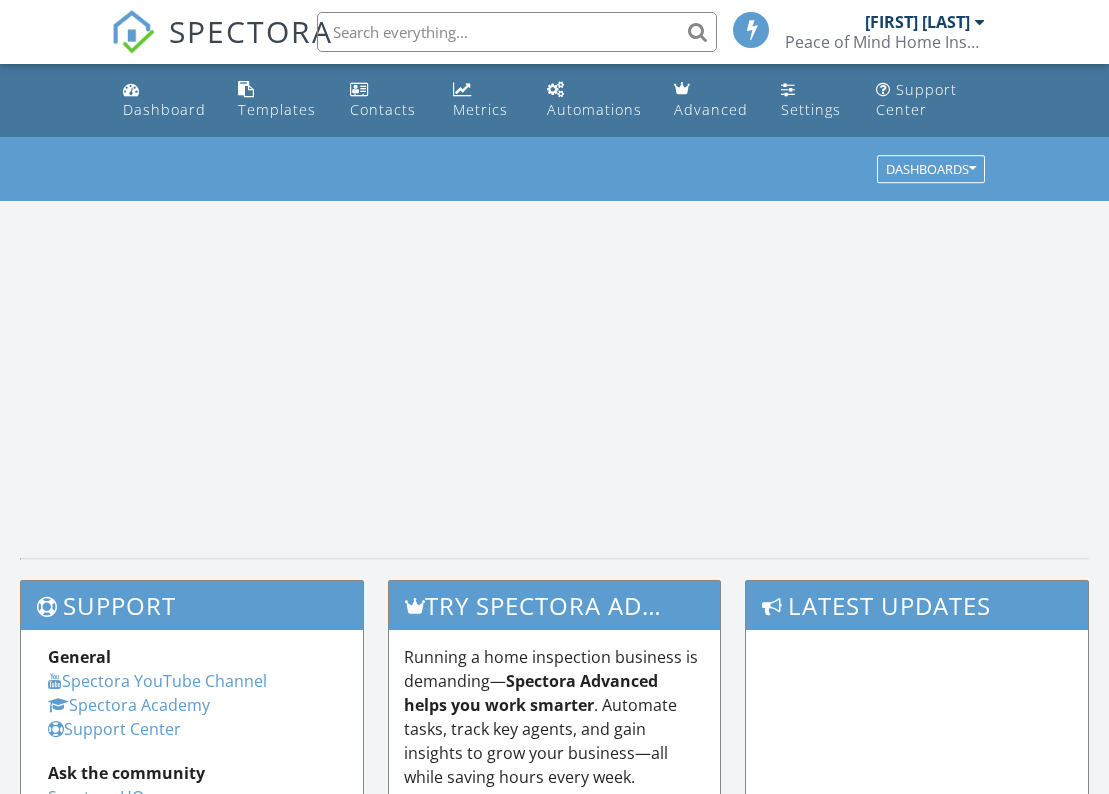 scroll, scrollTop: 0, scrollLeft: 0, axis: both 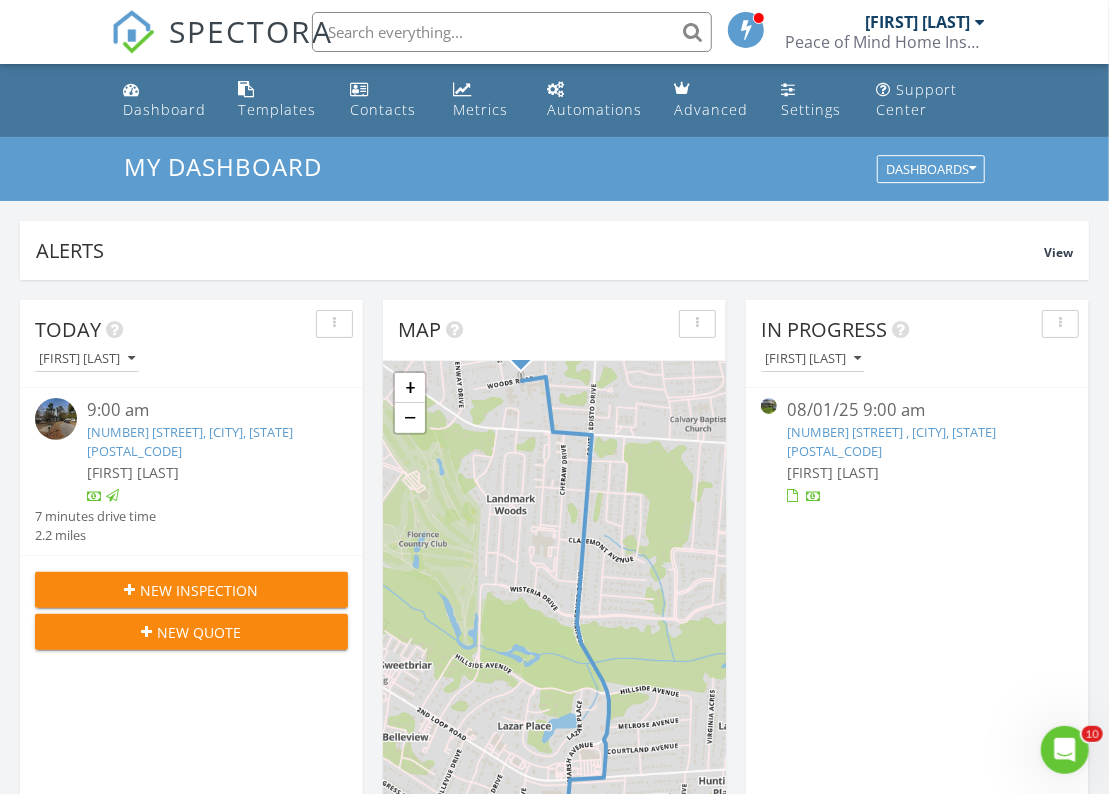 click on "[NUMBER] [STREET] , [CITY], [STATE] [POSTAL_CODE]" at bounding box center (891, 441) 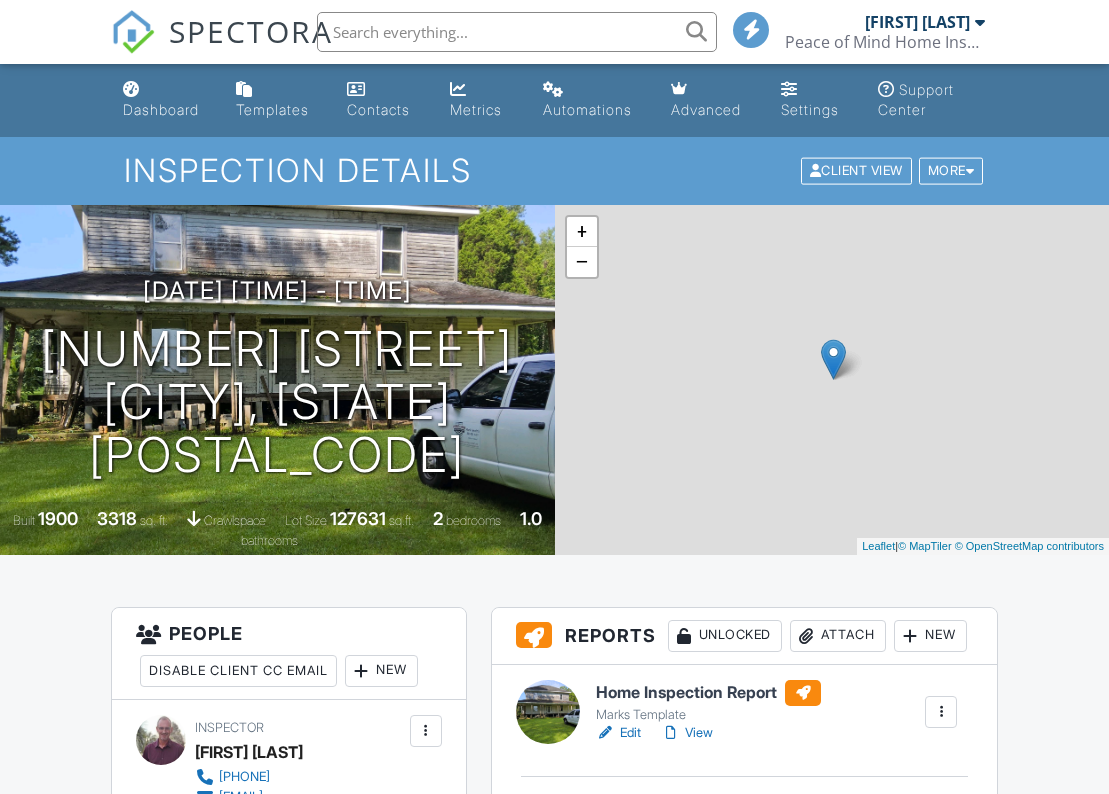 click on "Publish All" at bounding box center (744, 828) 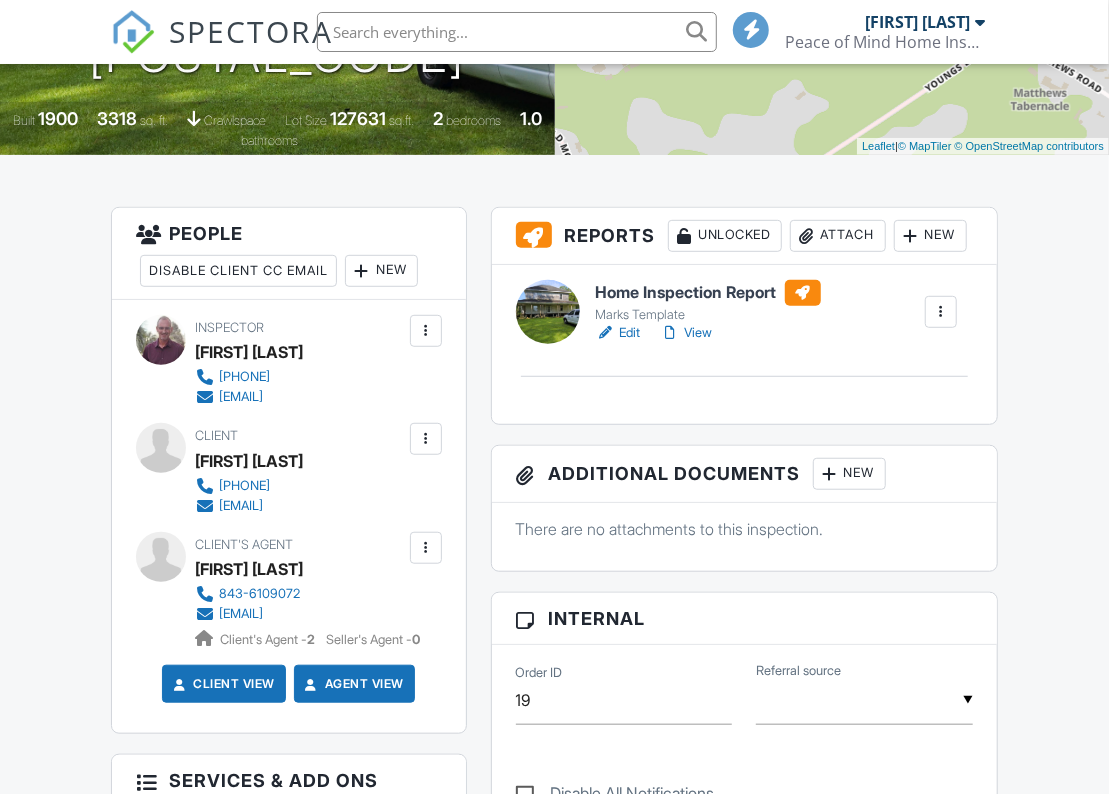scroll, scrollTop: 400, scrollLeft: 0, axis: vertical 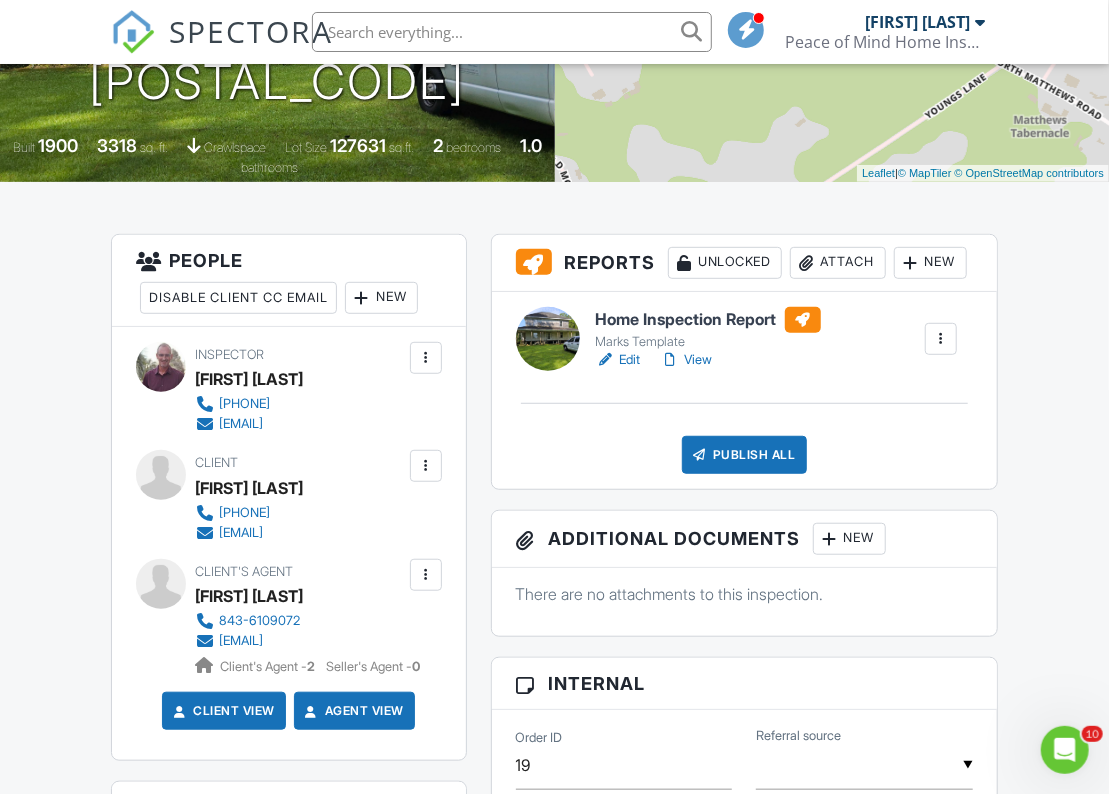 click on "View" at bounding box center (687, 360) 